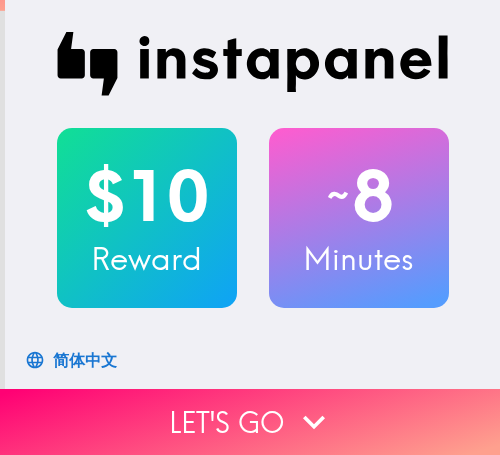 scroll, scrollTop: 0, scrollLeft: 0, axis: both 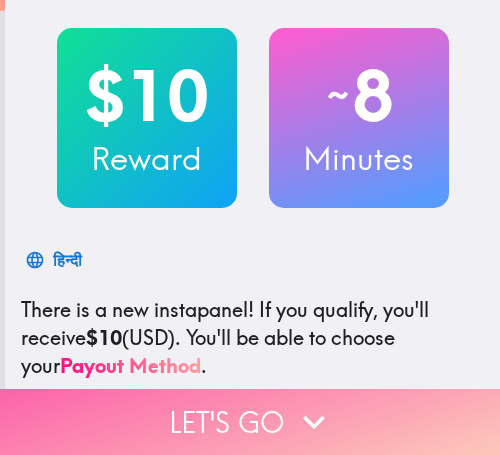 click on "Let's go" at bounding box center [250, 422] 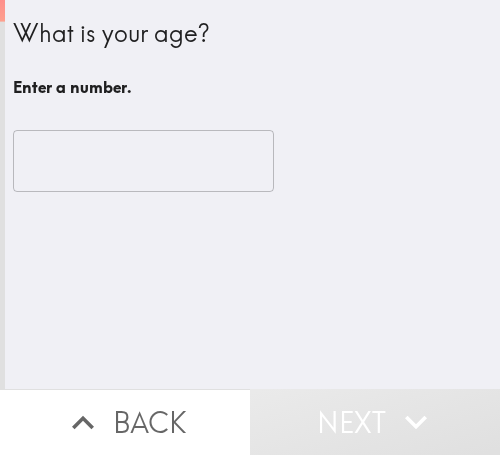 scroll, scrollTop: 0, scrollLeft: 0, axis: both 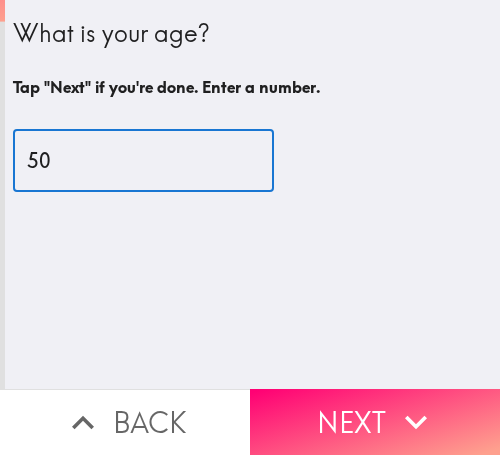 type on "50" 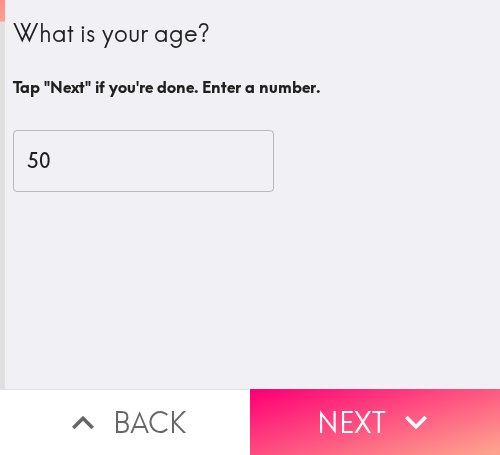 drag, startPoint x: 323, startPoint y: 419, endPoint x: 306, endPoint y: 376, distance: 46.238514 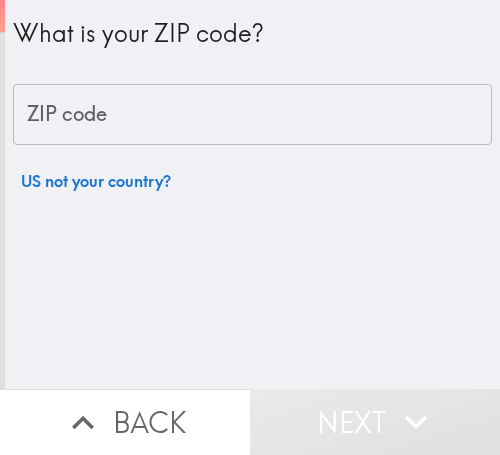 click on "ZIP code" at bounding box center (252, 115) 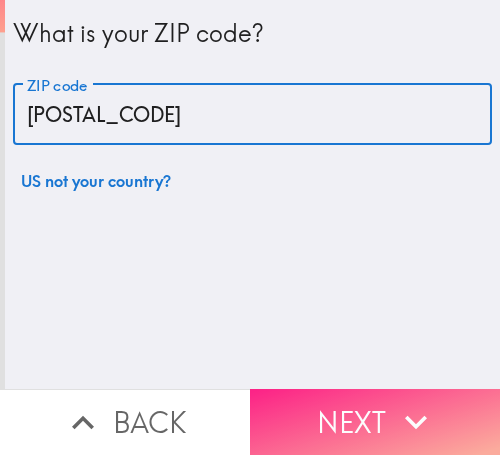 type on "[POSTAL_CODE]" 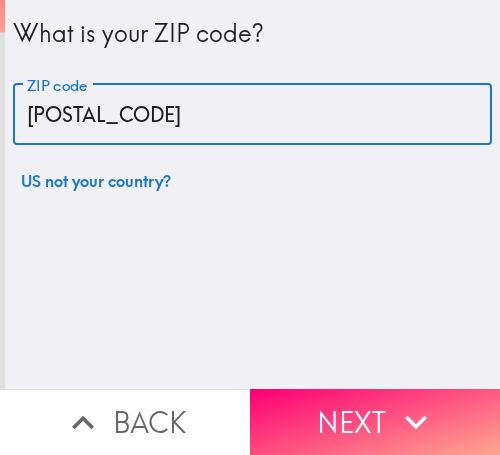 click on "Next" at bounding box center (375, 422) 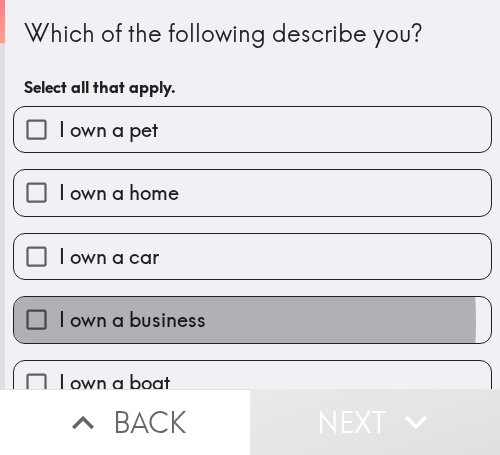 click on "I own a business" at bounding box center [132, 320] 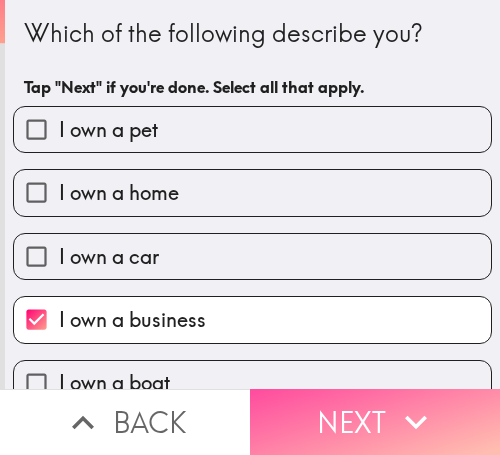 drag, startPoint x: 309, startPoint y: 393, endPoint x: 16, endPoint y: 413, distance: 293.6818 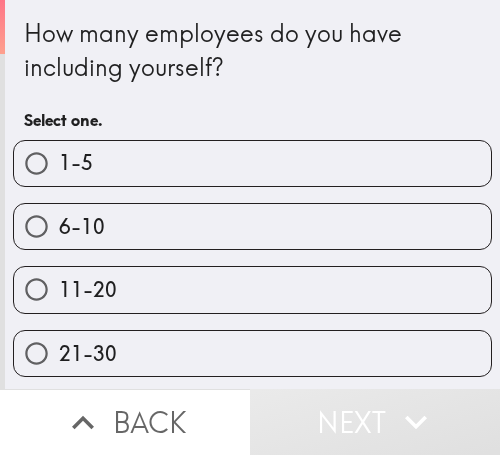click on "1-5" at bounding box center [252, 163] 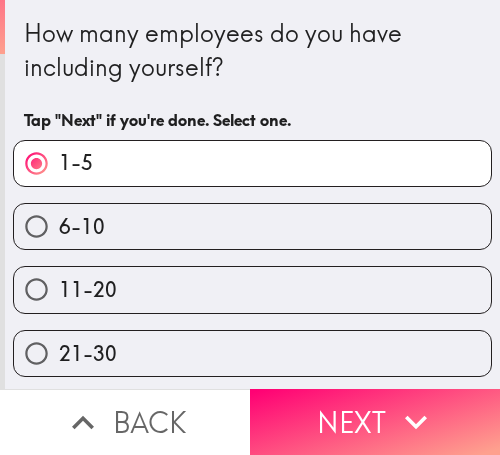 click on "Next" at bounding box center [375, 422] 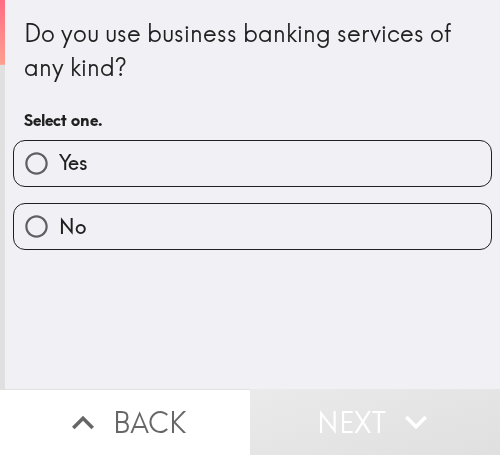 click on "Yes" at bounding box center [73, 163] 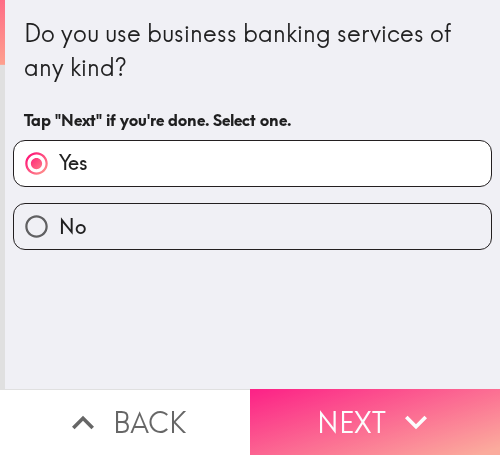 click on "Next" at bounding box center [375, 422] 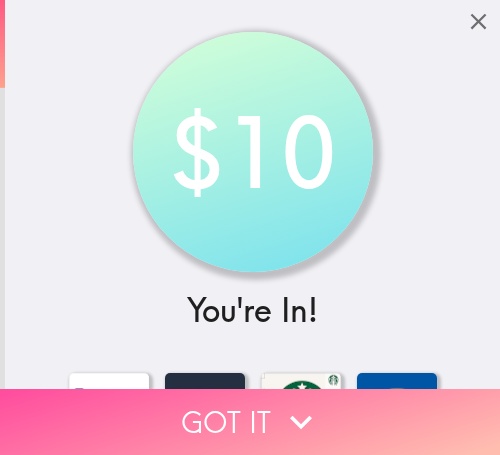 click on "Got it" at bounding box center (250, 422) 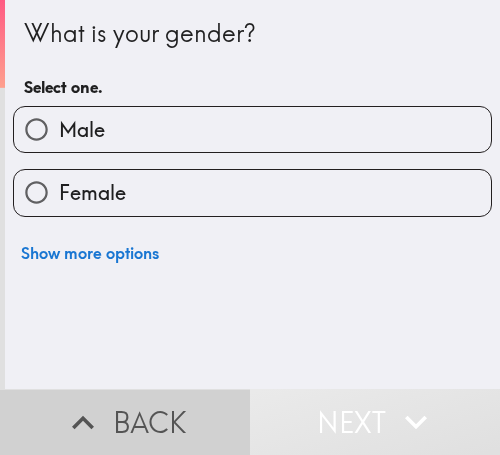 click 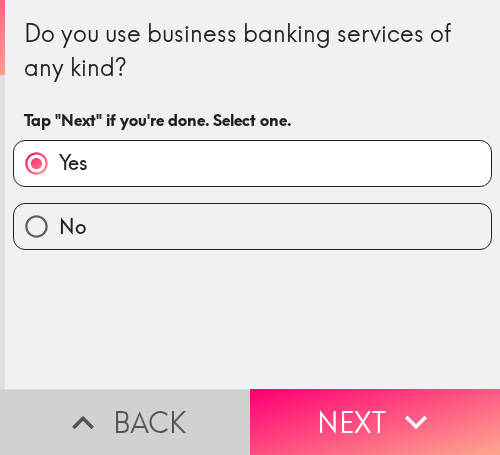 click 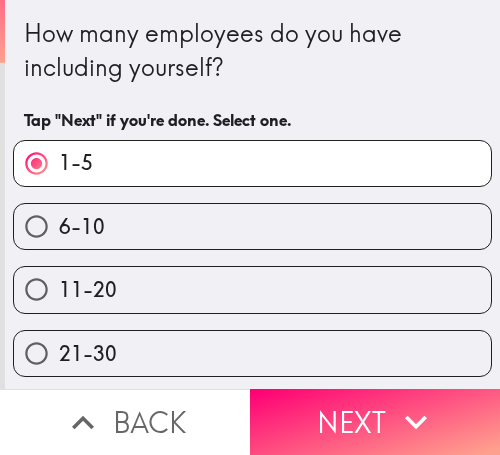 click 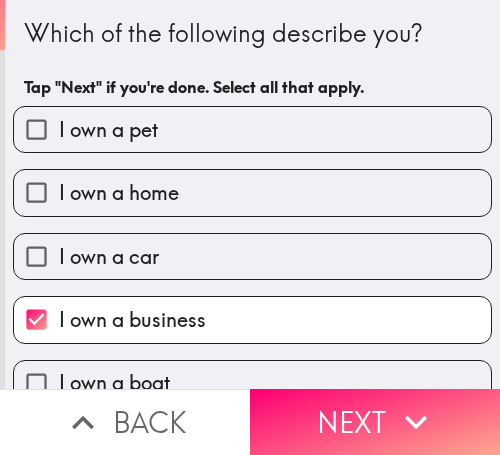 click 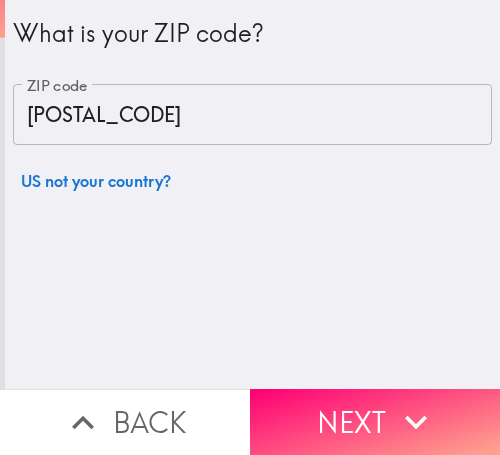 click on "What is your ZIP code? ZIP code [POSTAL_CODE] ZIP code US not your country?" at bounding box center [252, 194] 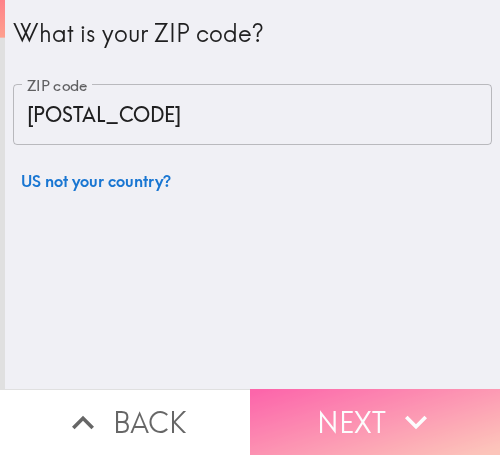 click on "Next" at bounding box center (375, 422) 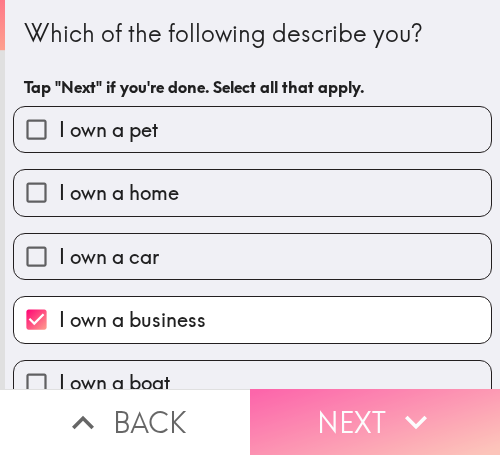 click on "Next" at bounding box center [375, 422] 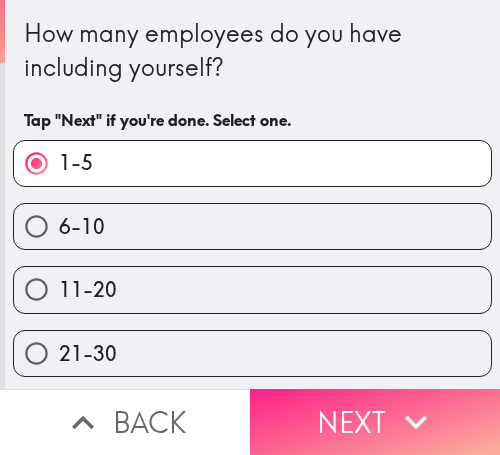click 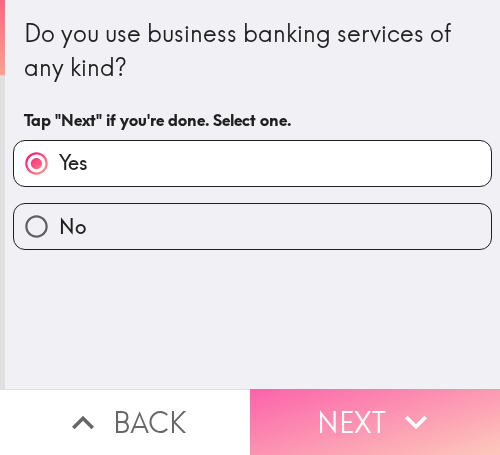 click on "Next" at bounding box center (375, 422) 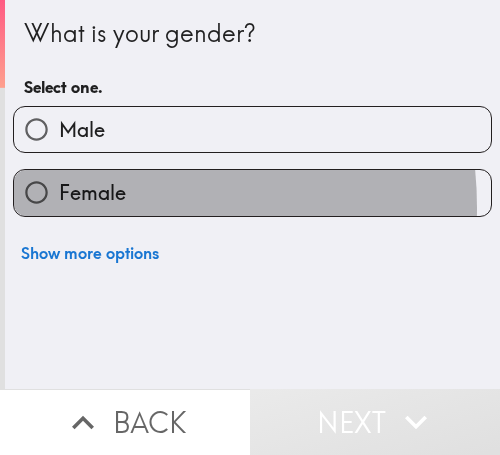 click on "Female" at bounding box center (92, 193) 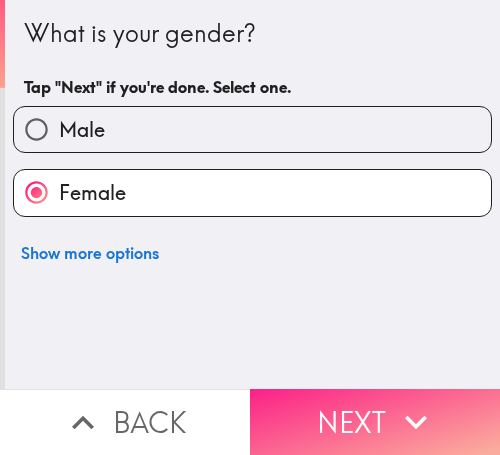 click on "Next" at bounding box center (375, 422) 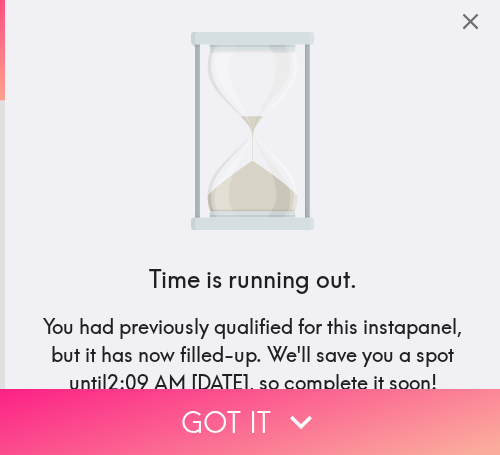 click on "Got it" at bounding box center (250, 422) 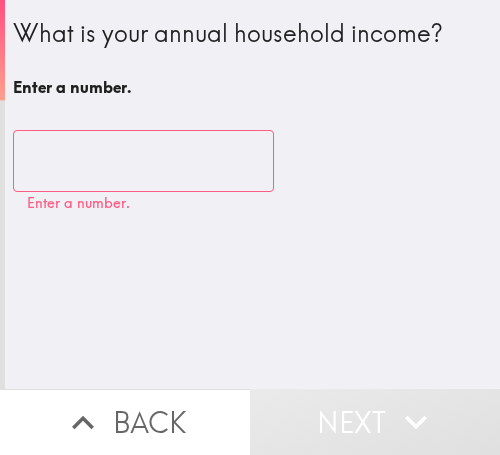 click at bounding box center [143, 161] 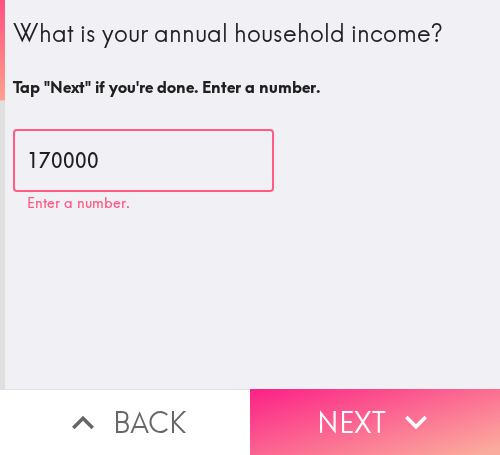 type on "170000" 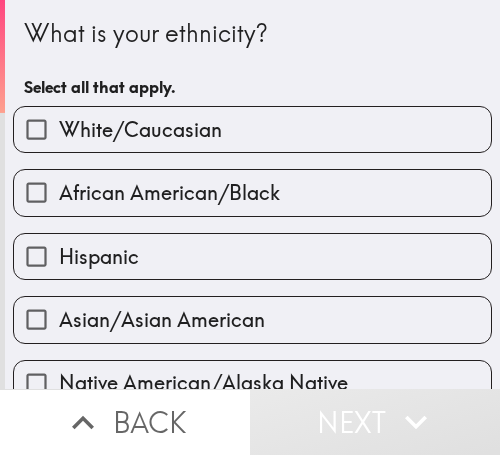 click on "White/Caucasian" at bounding box center [140, 130] 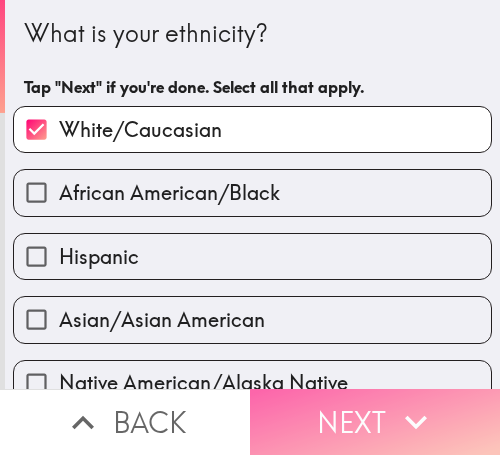 drag, startPoint x: 283, startPoint y: 399, endPoint x: 12, endPoint y: 409, distance: 271.18445 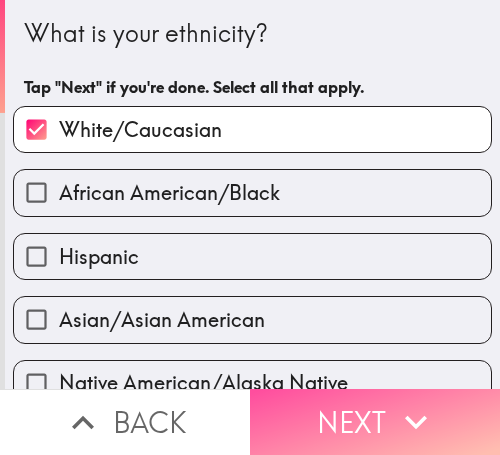 click on "Next" at bounding box center (375, 422) 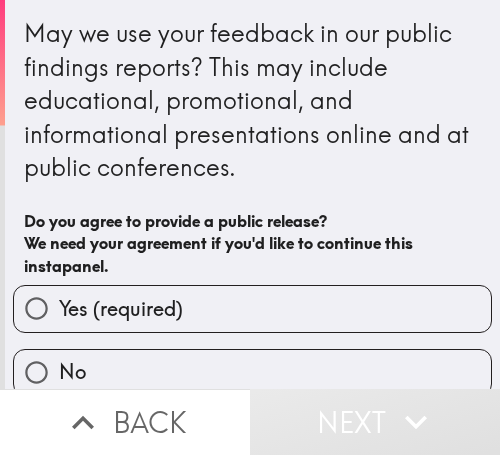 click on "Yes (required)" at bounding box center (252, 308) 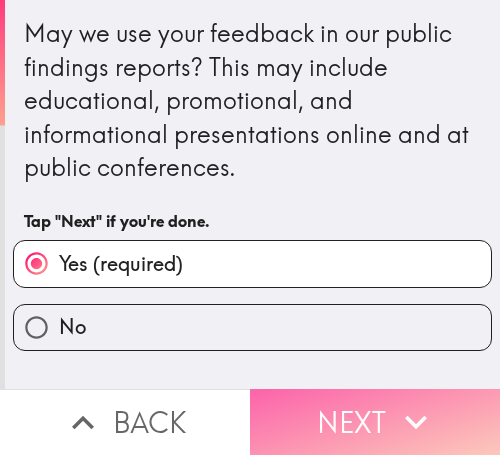 click on "Next" at bounding box center [375, 422] 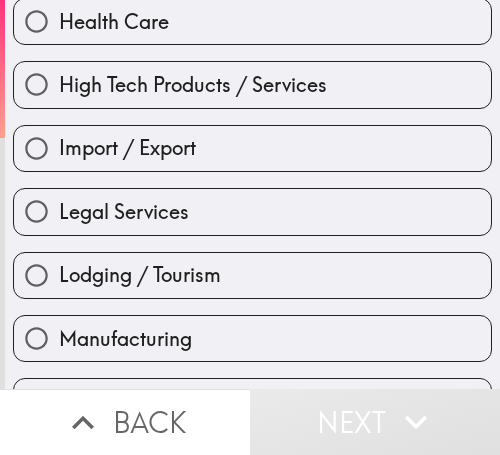 scroll, scrollTop: 600, scrollLeft: 0, axis: vertical 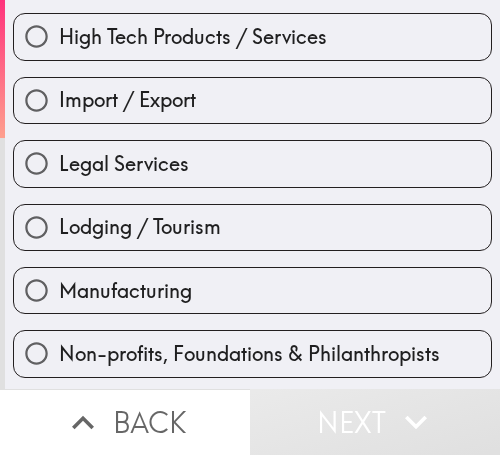 click on "Lodging / Tourism" at bounding box center [140, 227] 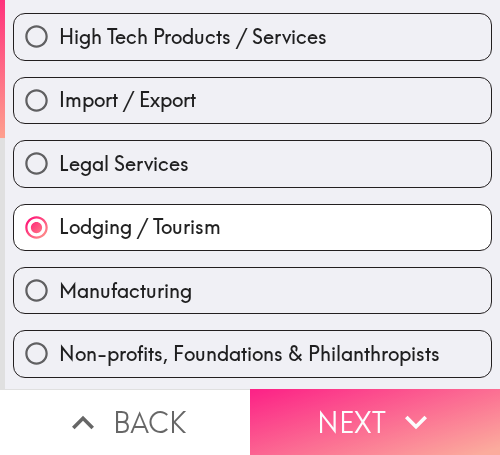 click on "Next" at bounding box center [375, 422] 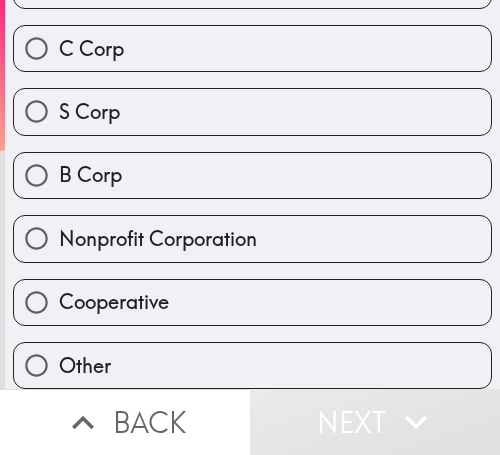 scroll, scrollTop: 322, scrollLeft: 0, axis: vertical 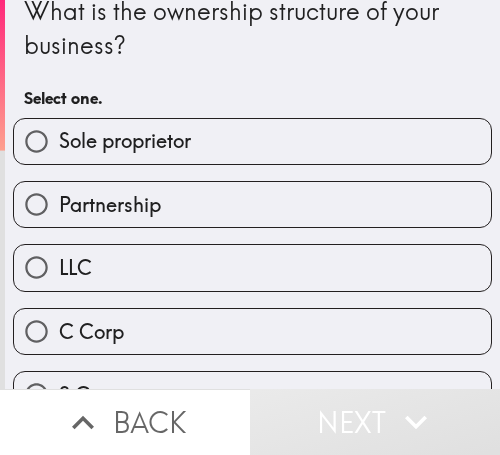 click on "Sole proprietor" at bounding box center [125, 141] 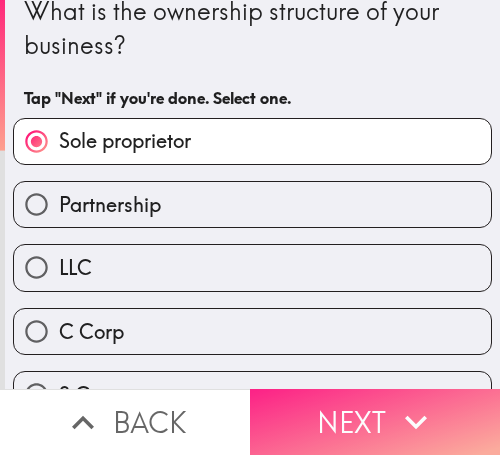 click on "What is the ownership structure of your business? Tap "Next" if you're done.   Select one. Sole proprietor Partnership LLC C Corp S Corp B Corp Nonprofit Corporation Cooperative Other Back Next" at bounding box center (250, 227) 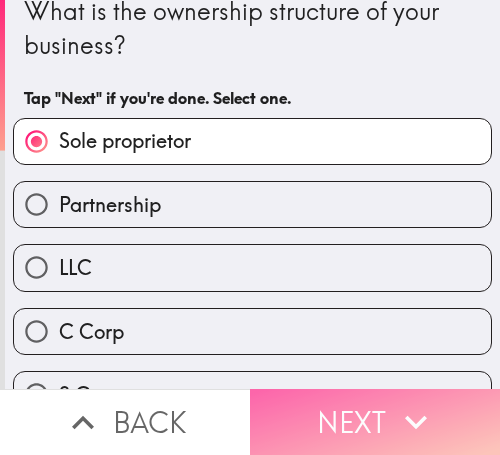 click on "Next" at bounding box center (375, 422) 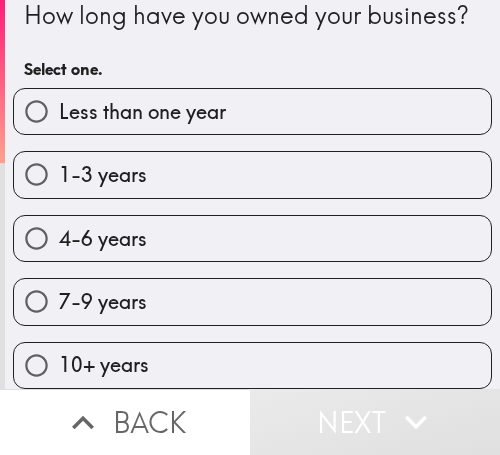 scroll, scrollTop: 0, scrollLeft: 0, axis: both 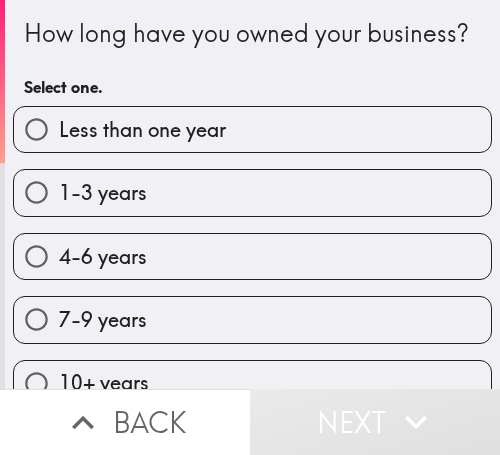 drag, startPoint x: 174, startPoint y: 350, endPoint x: 212, endPoint y: 355, distance: 38.327538 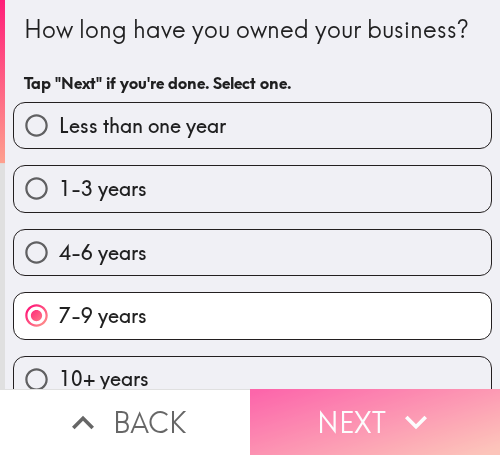 click on "Next" at bounding box center (375, 422) 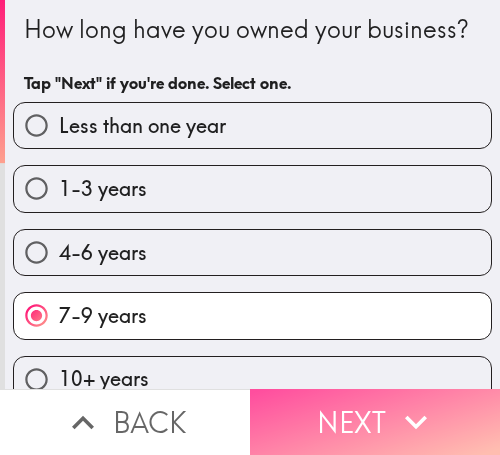 scroll, scrollTop: 0, scrollLeft: 0, axis: both 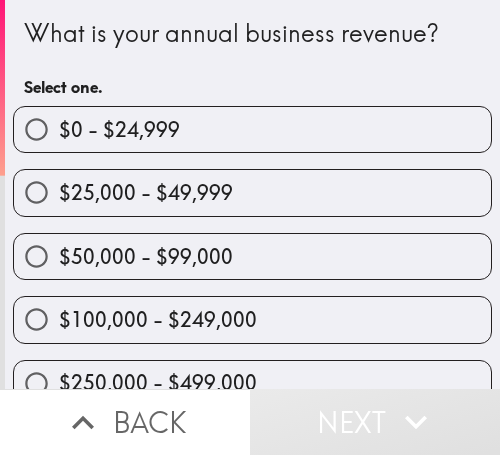 click on "$50,000 - $99,000" at bounding box center [146, 257] 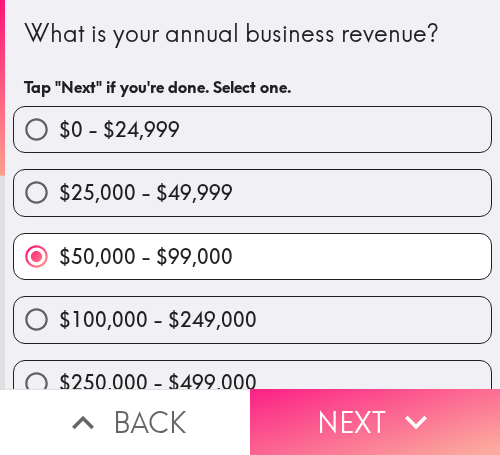 click 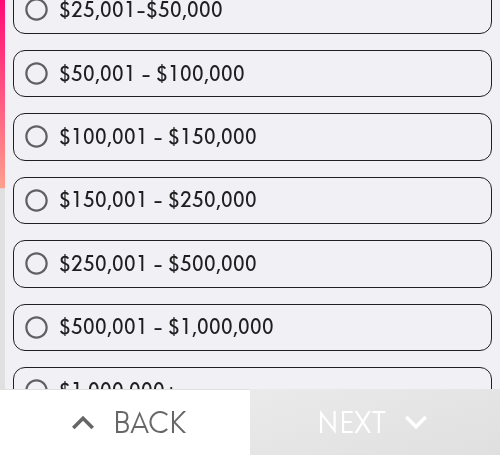 scroll, scrollTop: 419, scrollLeft: 0, axis: vertical 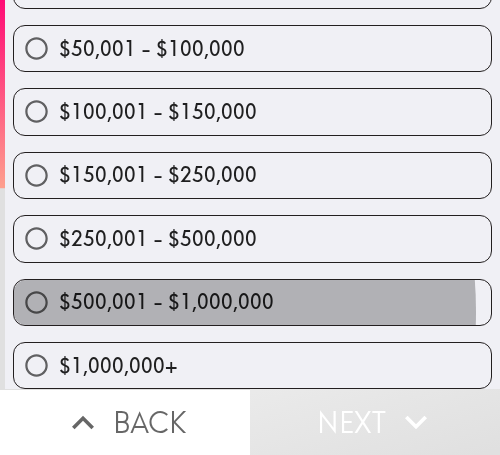 click on "$500,001 - $1,000,000" at bounding box center [166, 302] 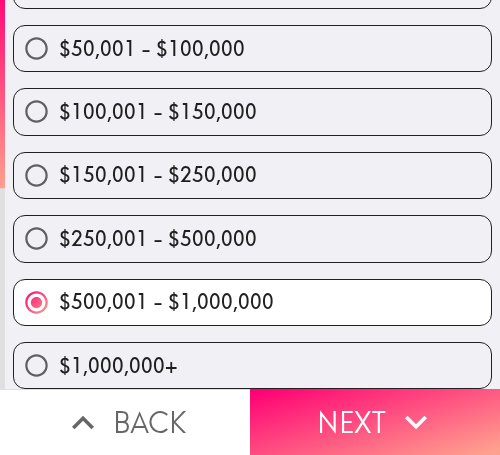 drag, startPoint x: 300, startPoint y: 400, endPoint x: 70, endPoint y: 400, distance: 230 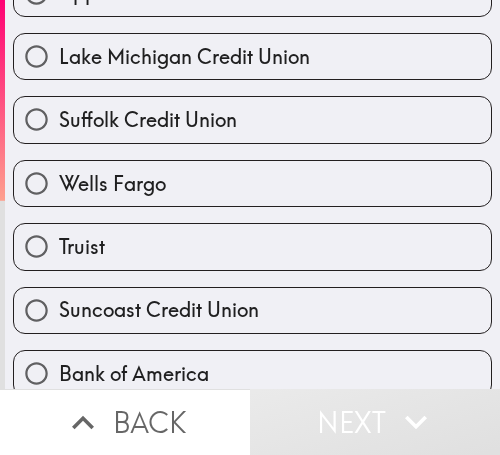 scroll, scrollTop: 700, scrollLeft: 0, axis: vertical 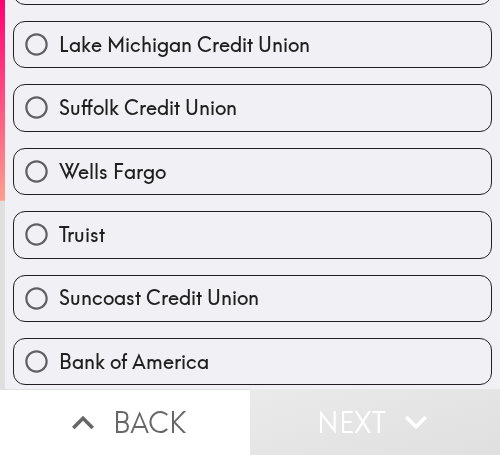 click on "Wells Fargo" at bounding box center [252, 171] 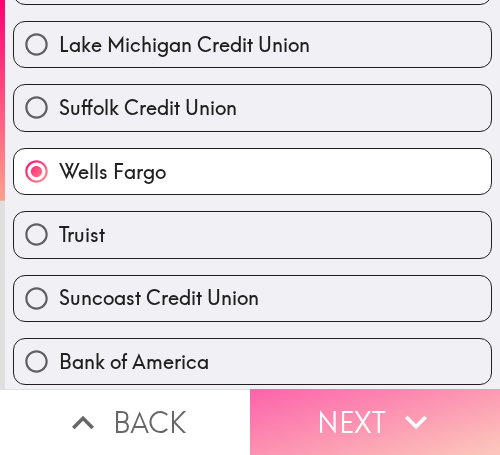 click on "Next" at bounding box center (375, 422) 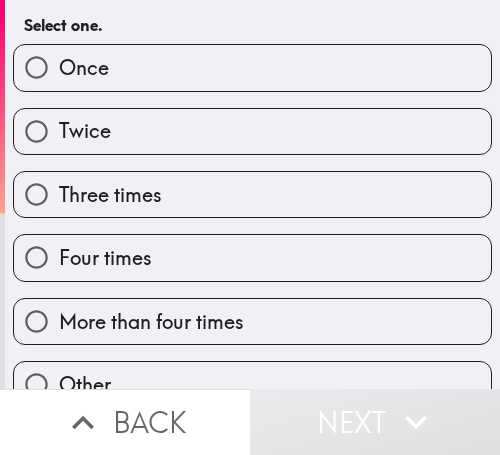 scroll, scrollTop: 0, scrollLeft: 0, axis: both 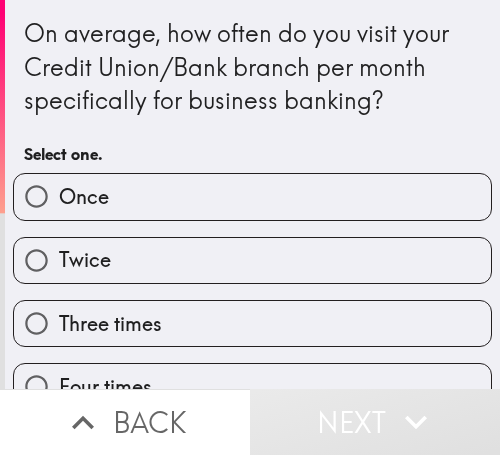 click on "Once" at bounding box center [252, 196] 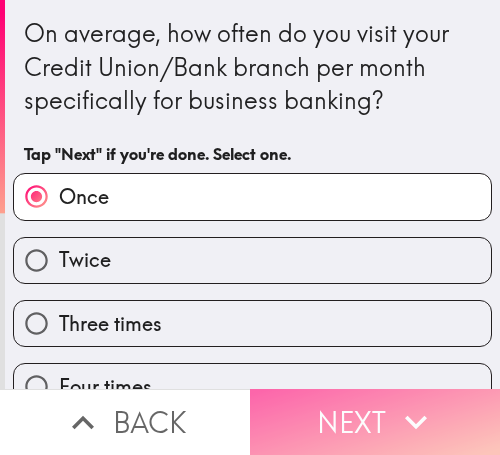 click 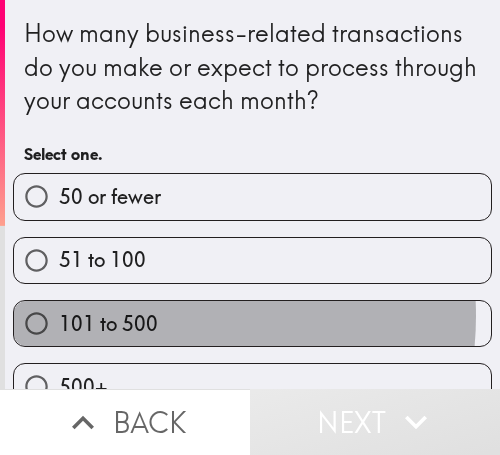 click on "101 to 500" at bounding box center (108, 324) 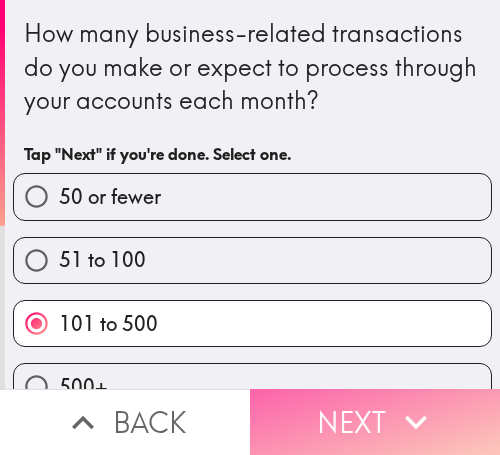 click on "Next" at bounding box center [375, 422] 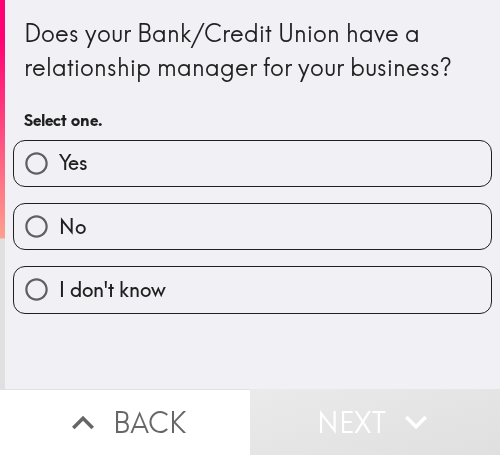 click on "Yes" at bounding box center [252, 163] 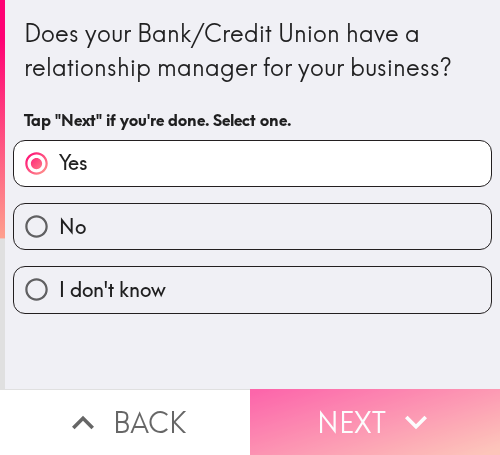 click on "Next" at bounding box center [375, 422] 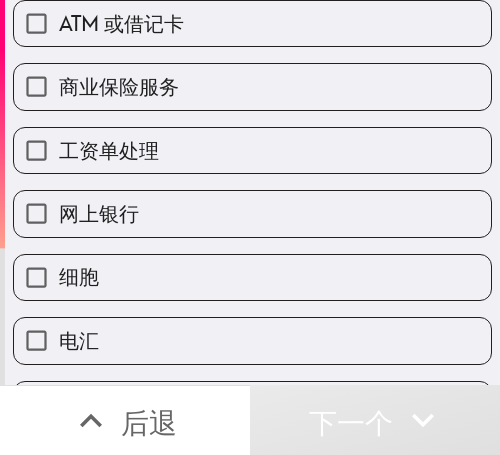 click on "网上银行" at bounding box center [252, 213] 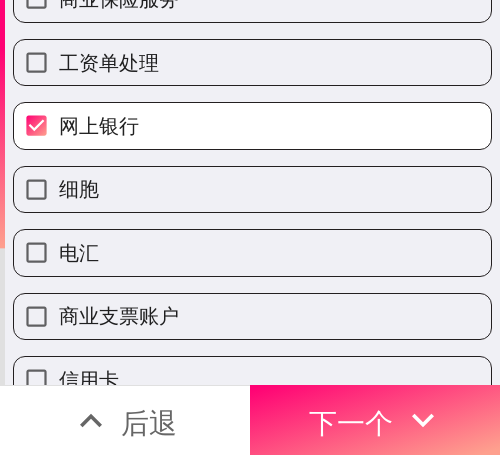 scroll, scrollTop: 400, scrollLeft: 0, axis: vertical 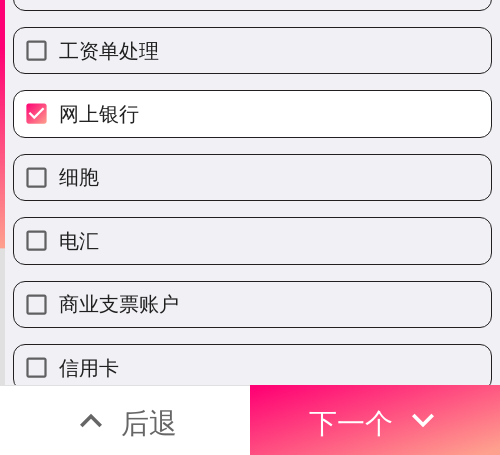 click on "商业支票账户" at bounding box center (252, 304) 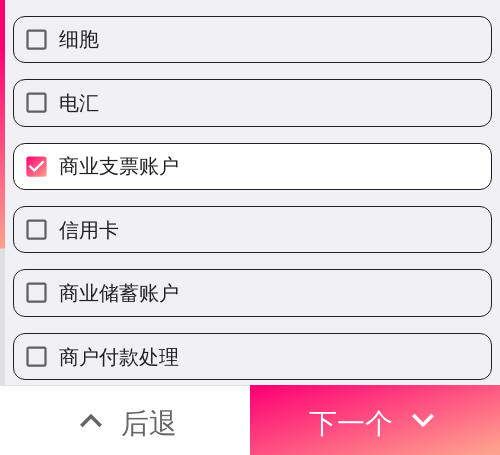 scroll, scrollTop: 600, scrollLeft: 0, axis: vertical 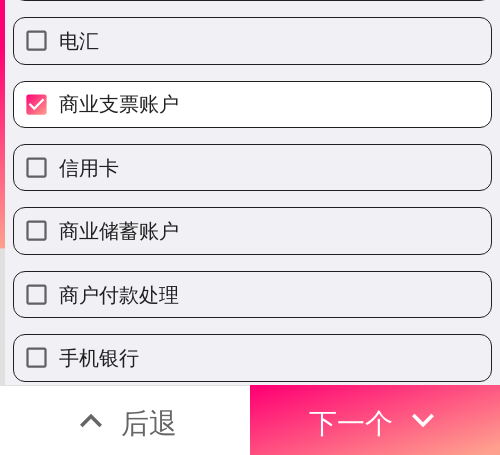 click on "商业支票账户" at bounding box center (252, 104) 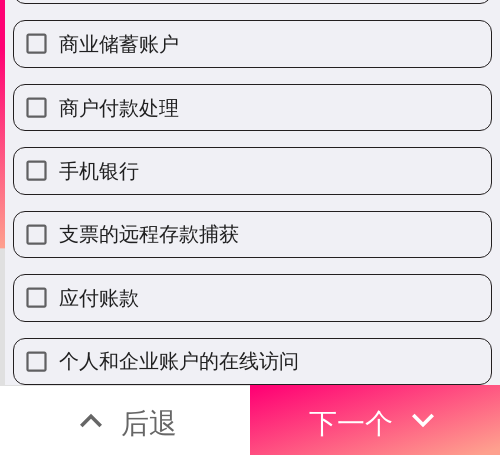scroll, scrollTop: 804, scrollLeft: 0, axis: vertical 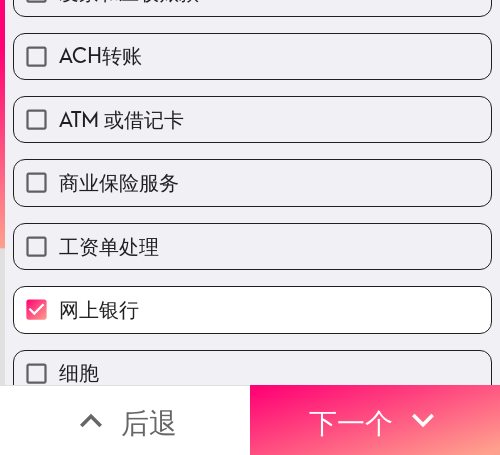 click on "商业保险服务" at bounding box center [252, 182] 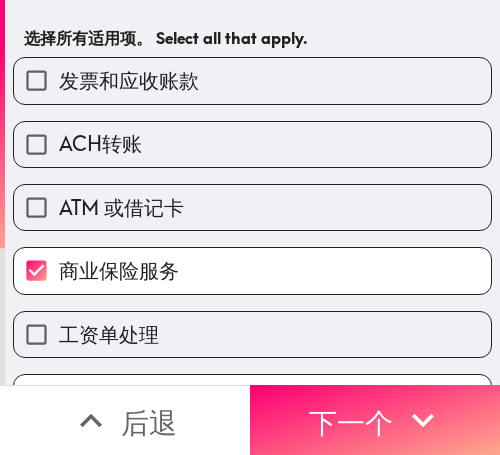 scroll, scrollTop: 104, scrollLeft: 0, axis: vertical 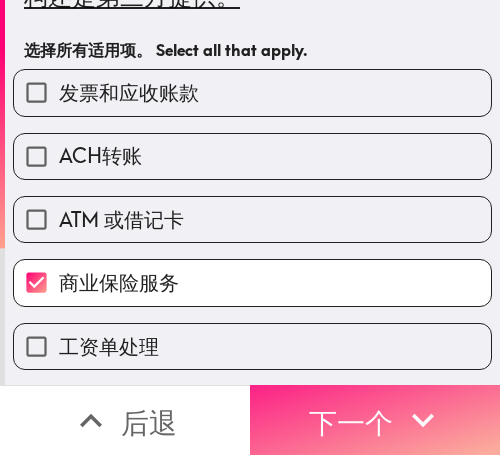 click on "下一个" at bounding box center [351, 420] 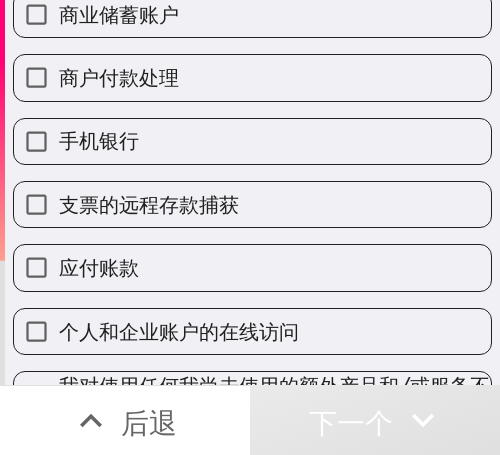 scroll, scrollTop: 844, scrollLeft: 0, axis: vertical 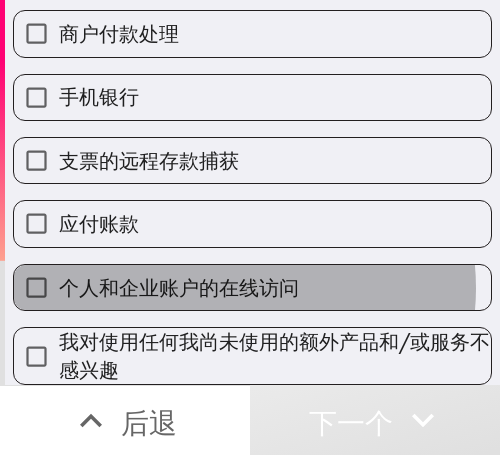 click on "个人和企业账户的在线访问" at bounding box center [179, 287] 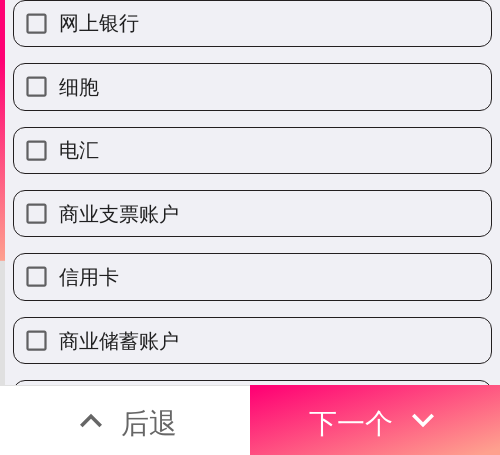 scroll, scrollTop: 444, scrollLeft: 0, axis: vertical 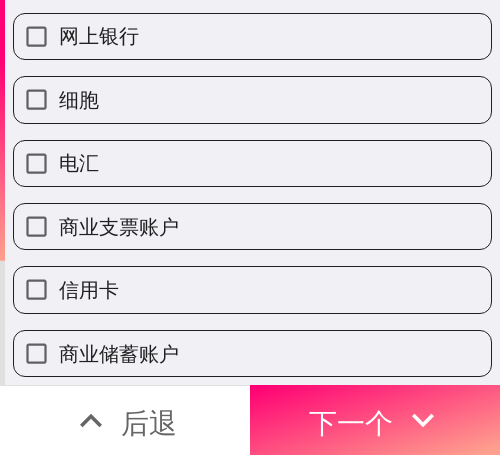 click on "电汇" at bounding box center (252, 163) 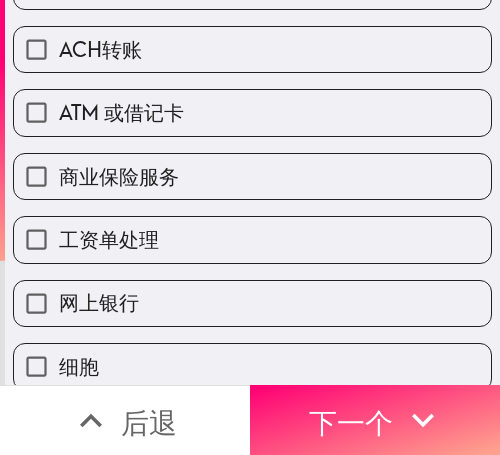 scroll, scrollTop: 144, scrollLeft: 0, axis: vertical 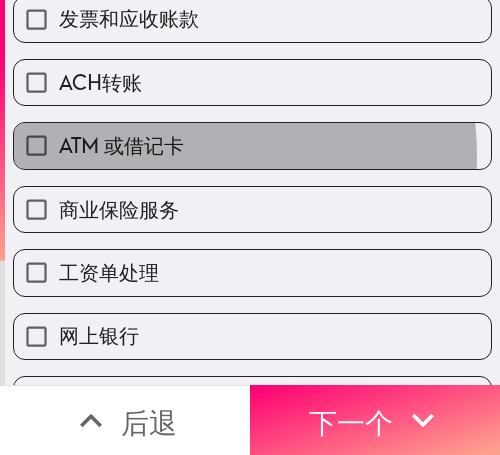 click on "ATM 或借记卡" at bounding box center [121, 145] 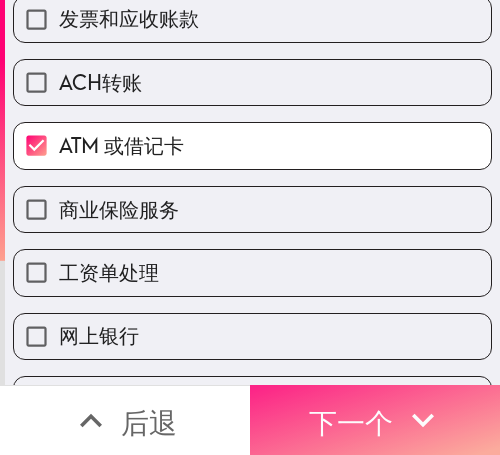drag, startPoint x: 373, startPoint y: 412, endPoint x: 355, endPoint y: 398, distance: 22.803509 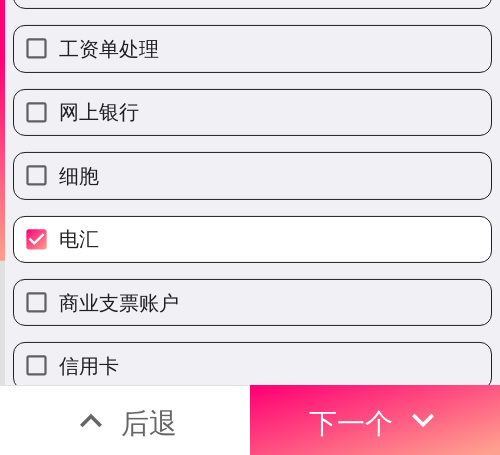 scroll, scrollTop: 0, scrollLeft: 0, axis: both 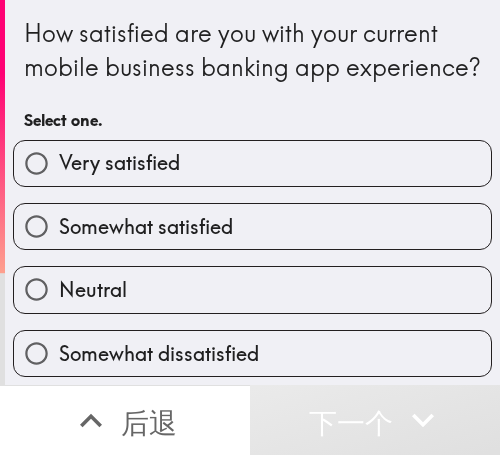 drag, startPoint x: 60, startPoint y: 266, endPoint x: 3, endPoint y: 255, distance: 58.0517 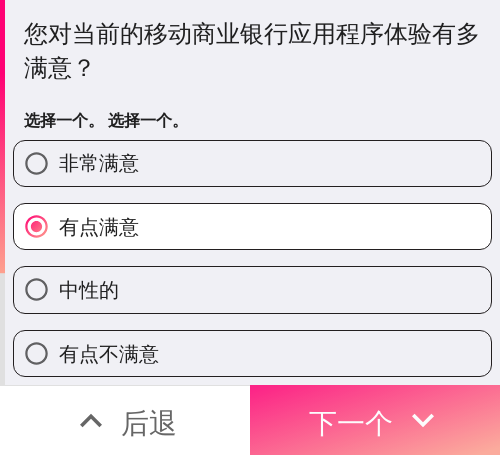 click on "下一个" at bounding box center (351, 422) 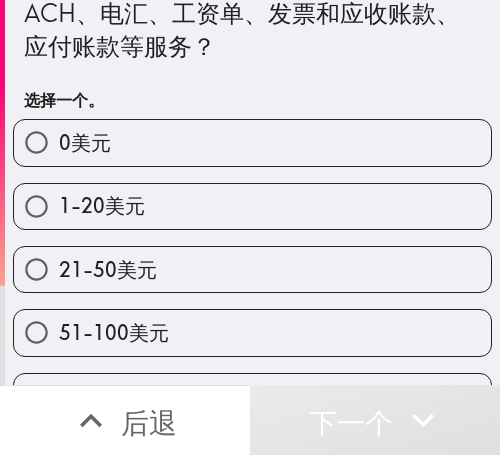 scroll, scrollTop: 170, scrollLeft: 0, axis: vertical 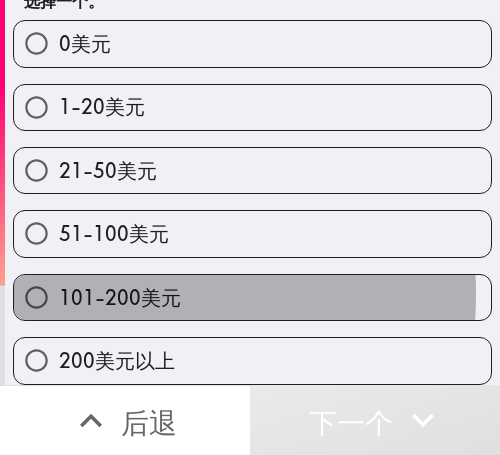 drag, startPoint x: 71, startPoint y: 277, endPoint x: 91, endPoint y: 358, distance: 83.43261 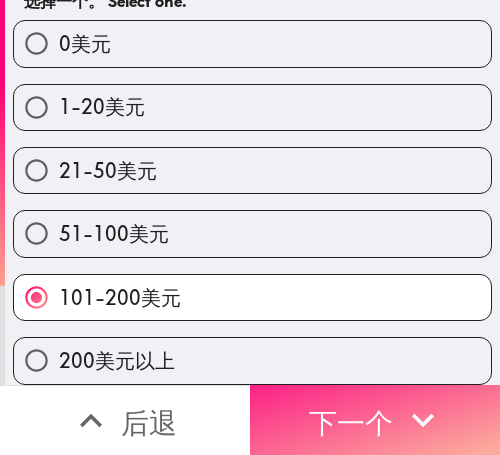click on "下一个" at bounding box center (351, 422) 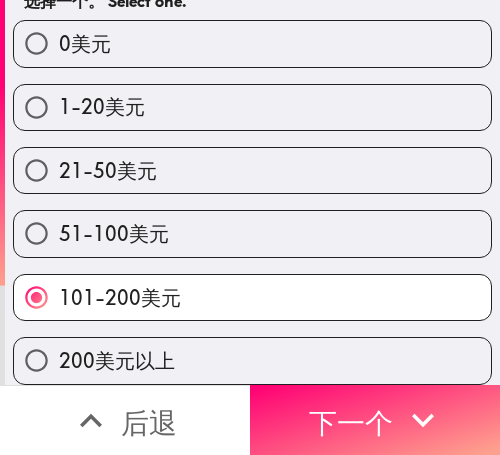 scroll, scrollTop: 0, scrollLeft: 0, axis: both 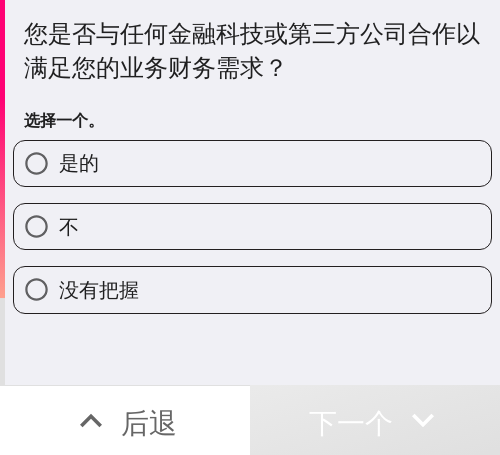 click on "不" at bounding box center (252, 226) 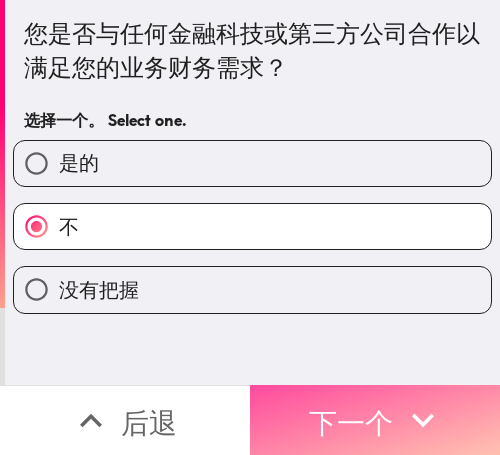 drag, startPoint x: 313, startPoint y: 385, endPoint x: 19, endPoint y: 398, distance: 294.28726 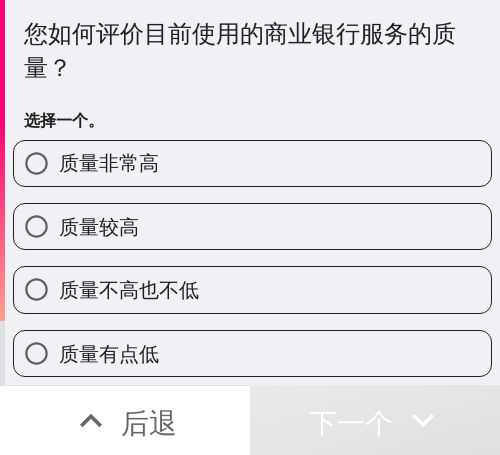 click on "质量较高" at bounding box center [99, 226] 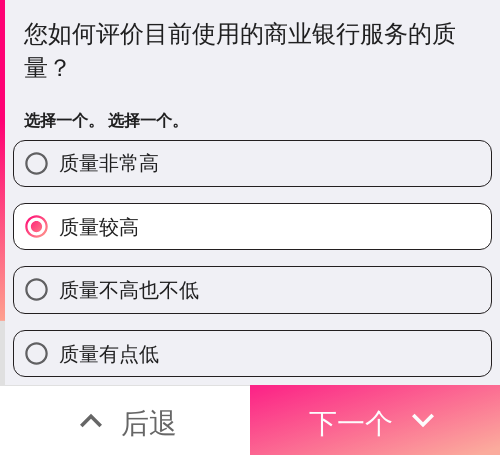 click on "下一个" at bounding box center [375, 420] 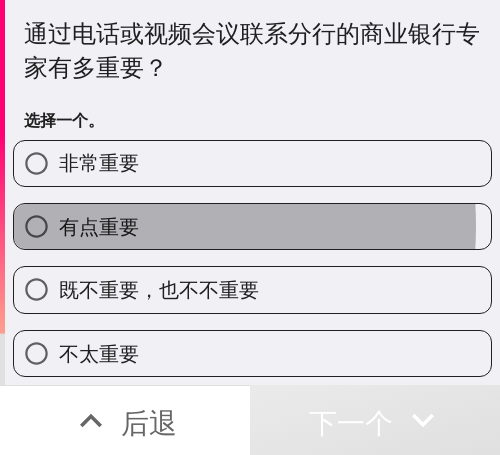 click on "有点重要" at bounding box center (99, 226) 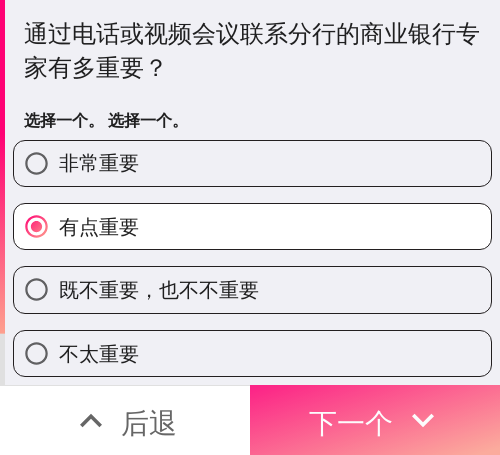 click on "下一个" at bounding box center (351, 422) 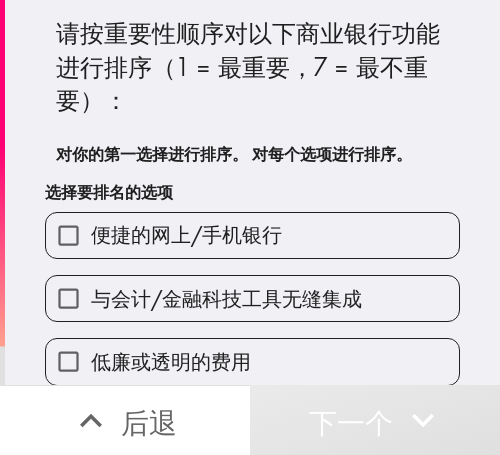 click on "便捷的网上/手机银行" at bounding box center [252, 235] 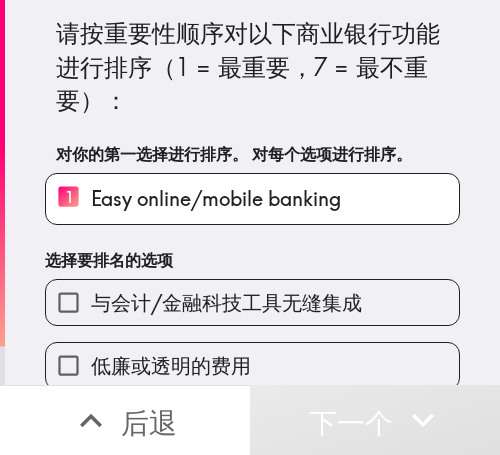 click on "与会计/金融科技工具无缝集成" at bounding box center (226, 302) 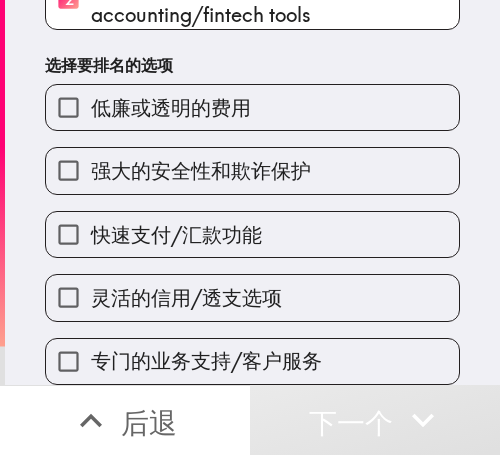 scroll, scrollTop: 280, scrollLeft: 0, axis: vertical 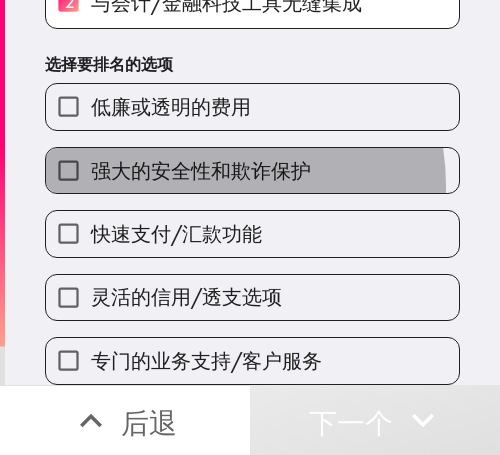 click on "强大的安全性和欺诈保护" at bounding box center (252, 170) 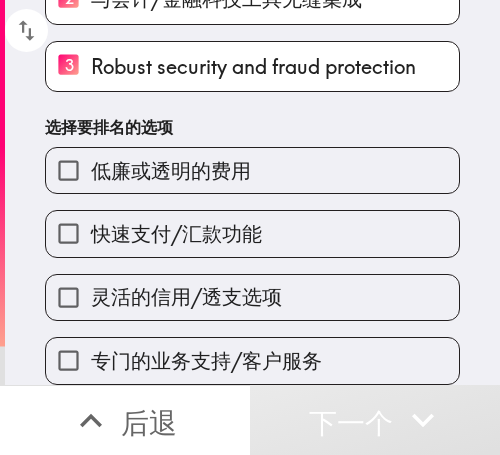 click on "快速支付/汇款功能" at bounding box center (252, 233) 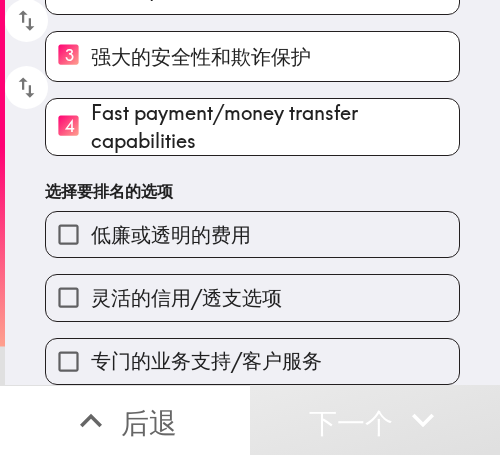 drag, startPoint x: 199, startPoint y: 228, endPoint x: 237, endPoint y: 272, distance: 58.137768 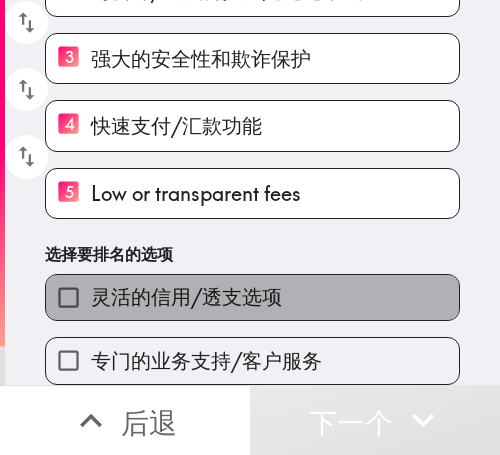 click on "灵活的信用/透支选项" at bounding box center [186, 296] 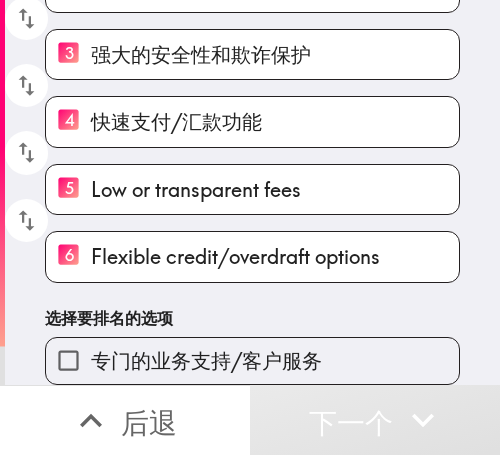 click on "专门的业务支持/客户服务" at bounding box center [206, 360] 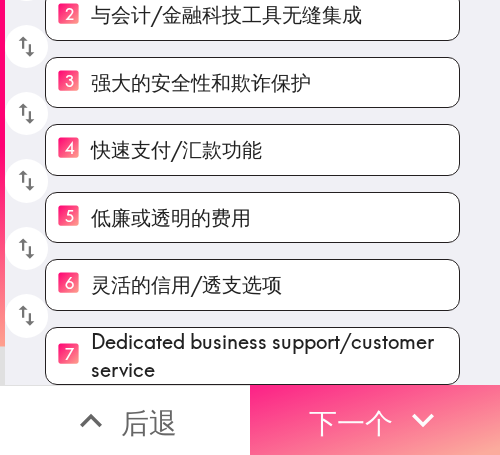 drag, startPoint x: 300, startPoint y: 402, endPoint x: 281, endPoint y: 399, distance: 19.235384 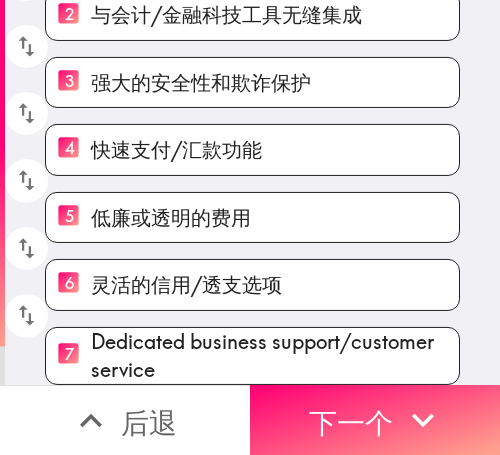 scroll, scrollTop: 161, scrollLeft: 0, axis: vertical 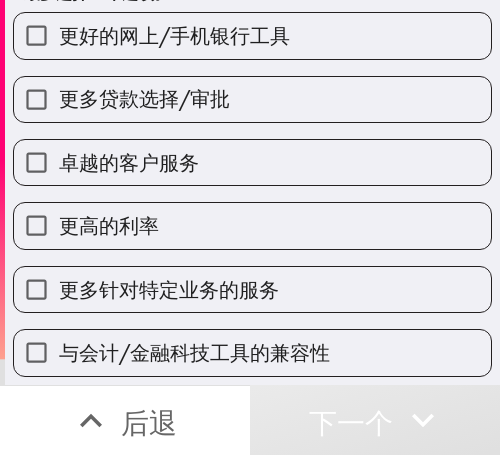 click on "与会计/金融科技工具的兼容性" at bounding box center (252, 352) 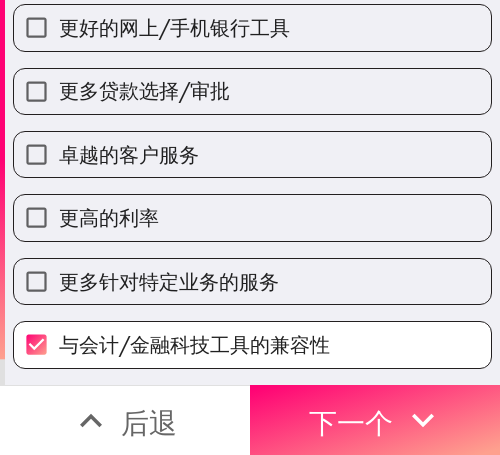 click on "卓越的客户服务" at bounding box center (129, 154) 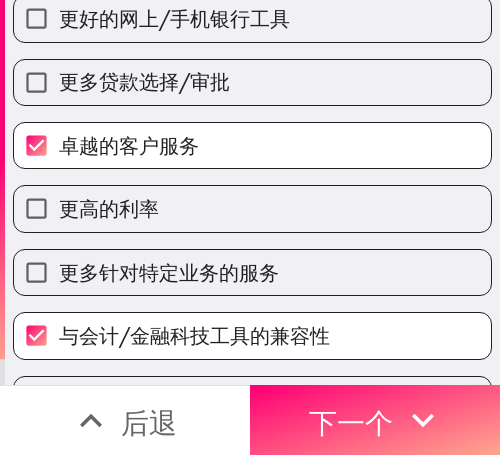 scroll, scrollTop: 97, scrollLeft: 0, axis: vertical 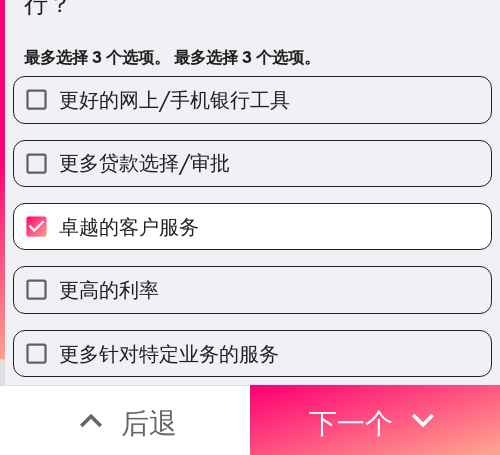 click on "更多贷款选择/审批" at bounding box center (144, 162) 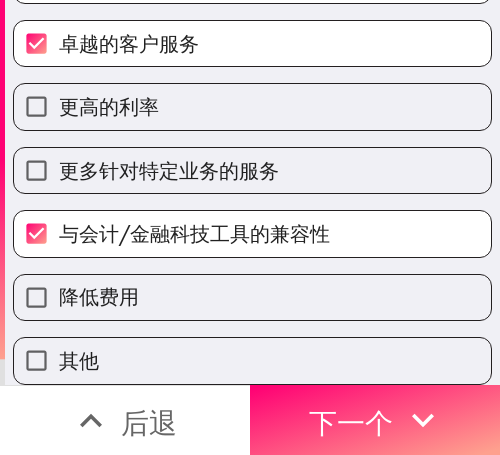 scroll, scrollTop: 297, scrollLeft: 0, axis: vertical 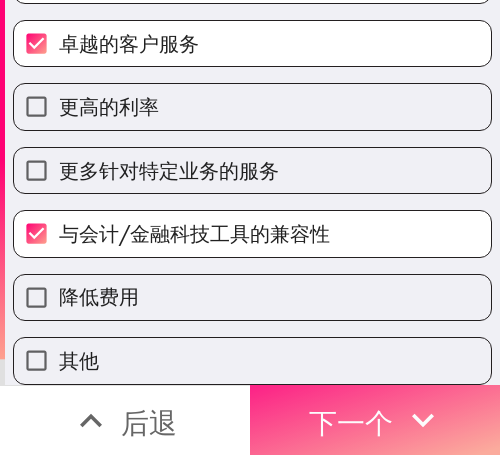 click on "下一个" at bounding box center (351, 422) 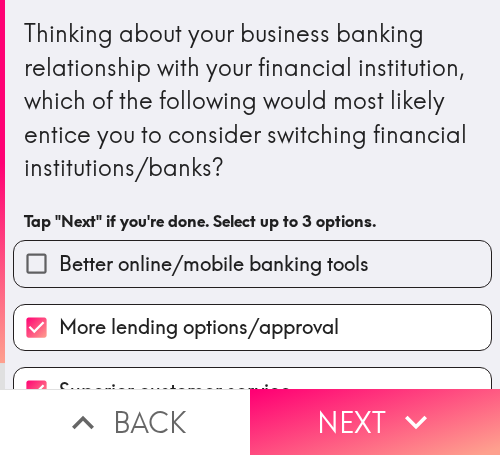 scroll, scrollTop: 0, scrollLeft: 0, axis: both 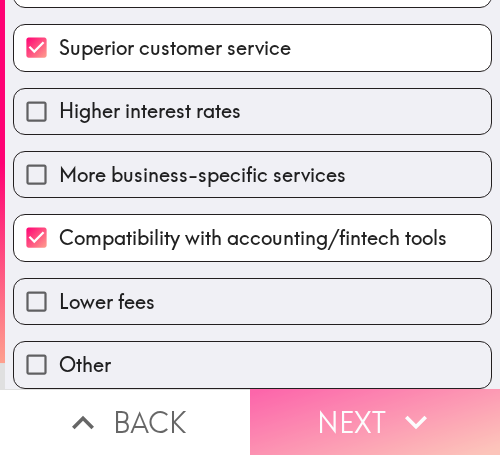 click on "Next" at bounding box center [375, 422] 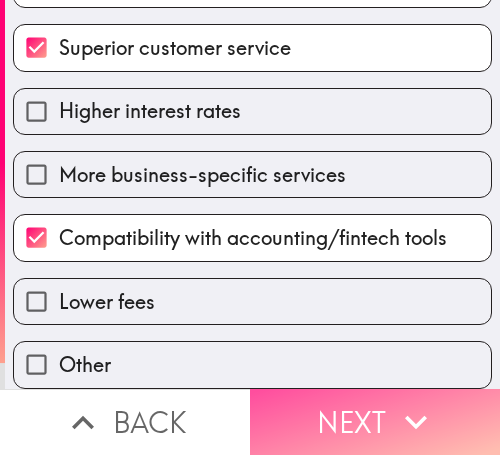 scroll, scrollTop: 0, scrollLeft: 0, axis: both 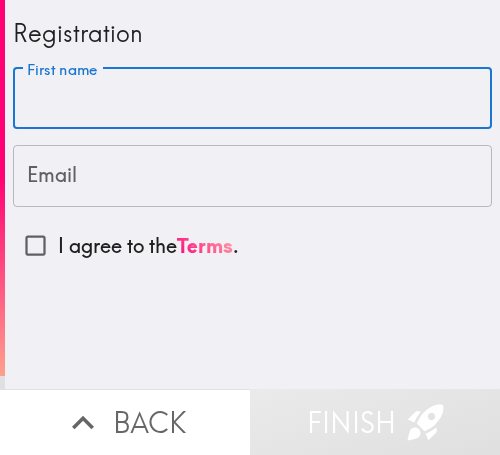 click on "First name" at bounding box center (252, 99) 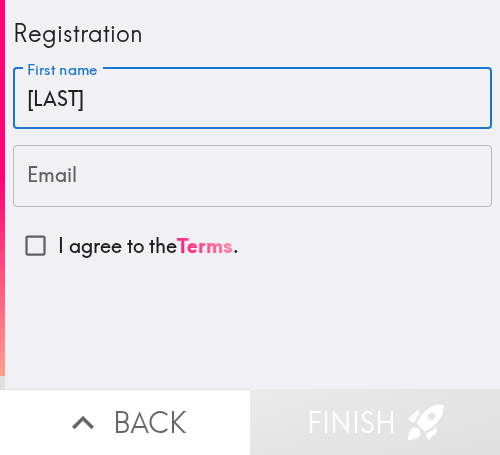 type on "Odell" 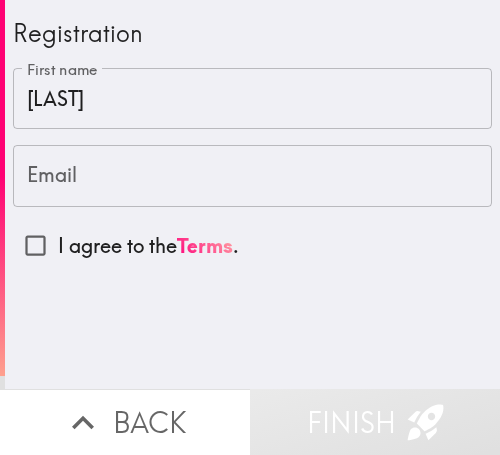 click on "Email" at bounding box center [252, 176] 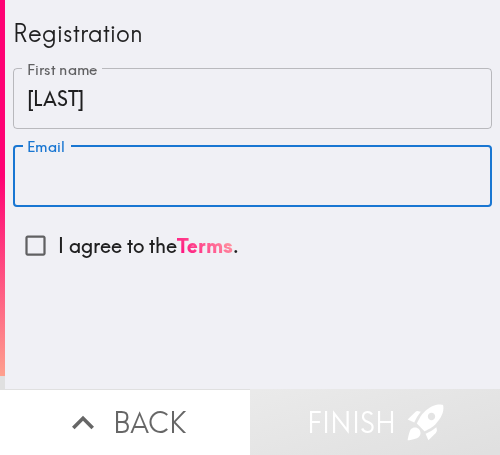paste on "cannonodell3@gmail.com" 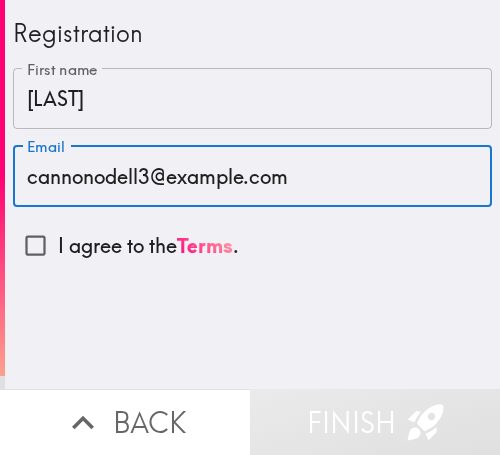 type on "cannonodell3@gmail.com" 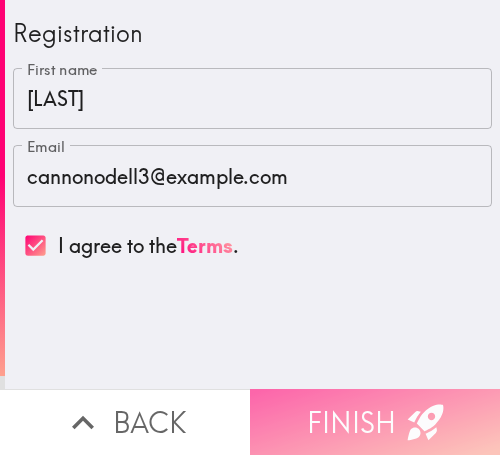 drag, startPoint x: 328, startPoint y: 386, endPoint x: 26, endPoint y: 265, distance: 325.3383 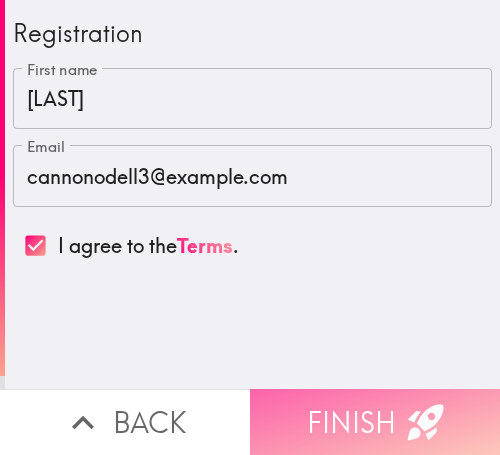 click on "Finish" at bounding box center (375, 422) 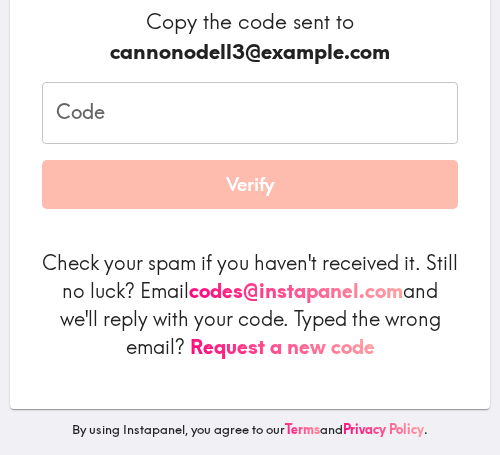 scroll, scrollTop: 315, scrollLeft: 0, axis: vertical 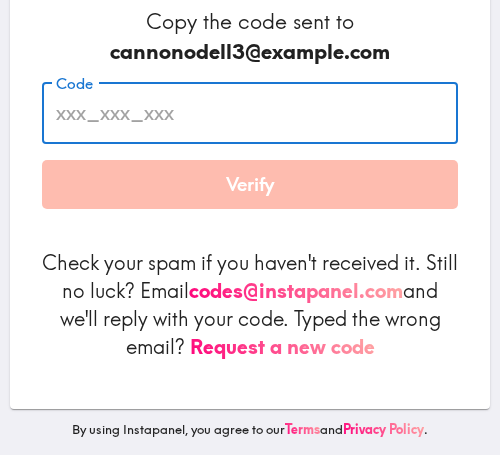 click on "Code" at bounding box center (250, 113) 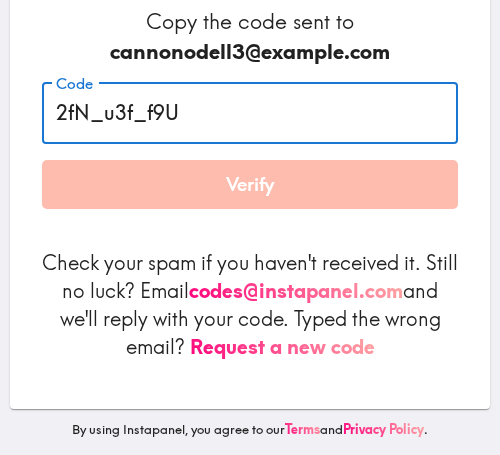 type on "2fN_u3f_f9U" 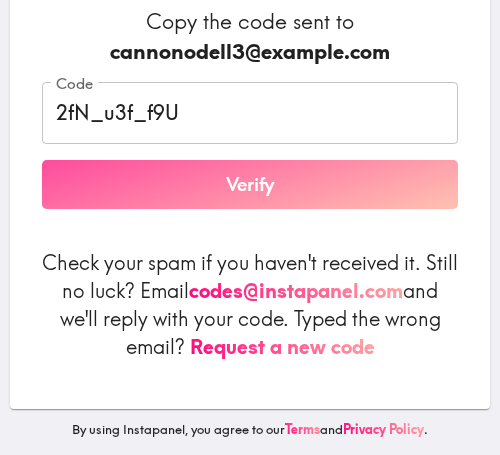 click on "Verify" at bounding box center [250, 185] 